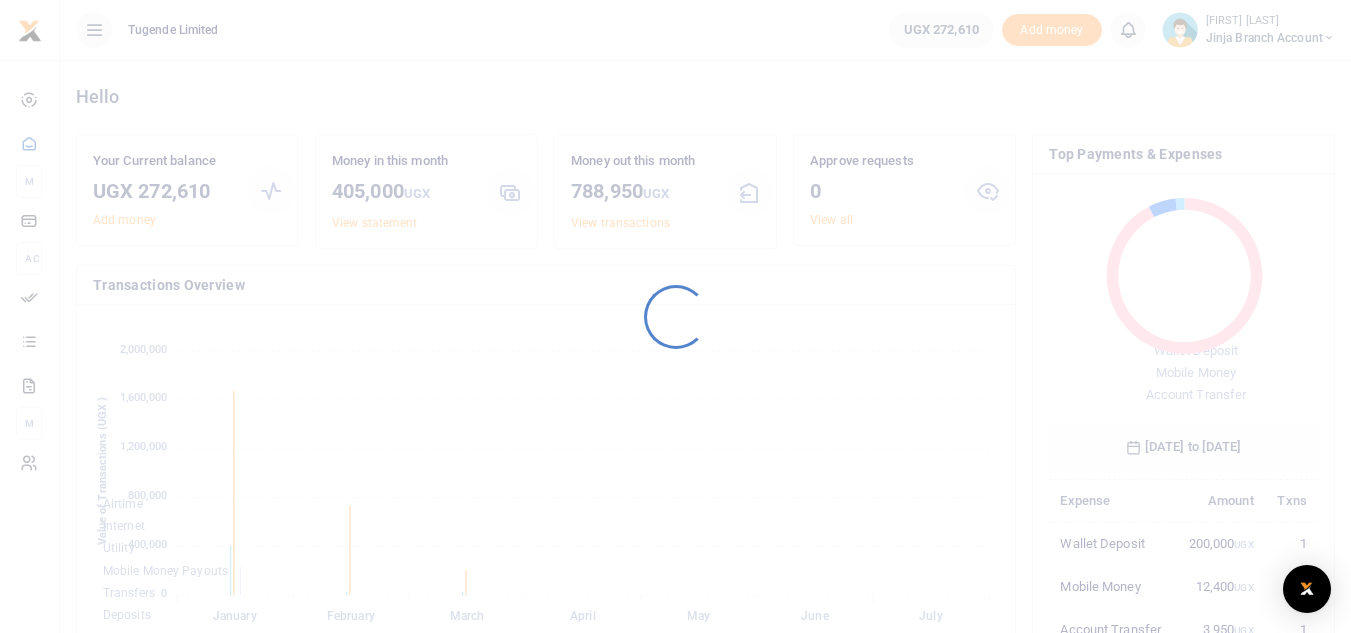 scroll, scrollTop: 0, scrollLeft: 0, axis: both 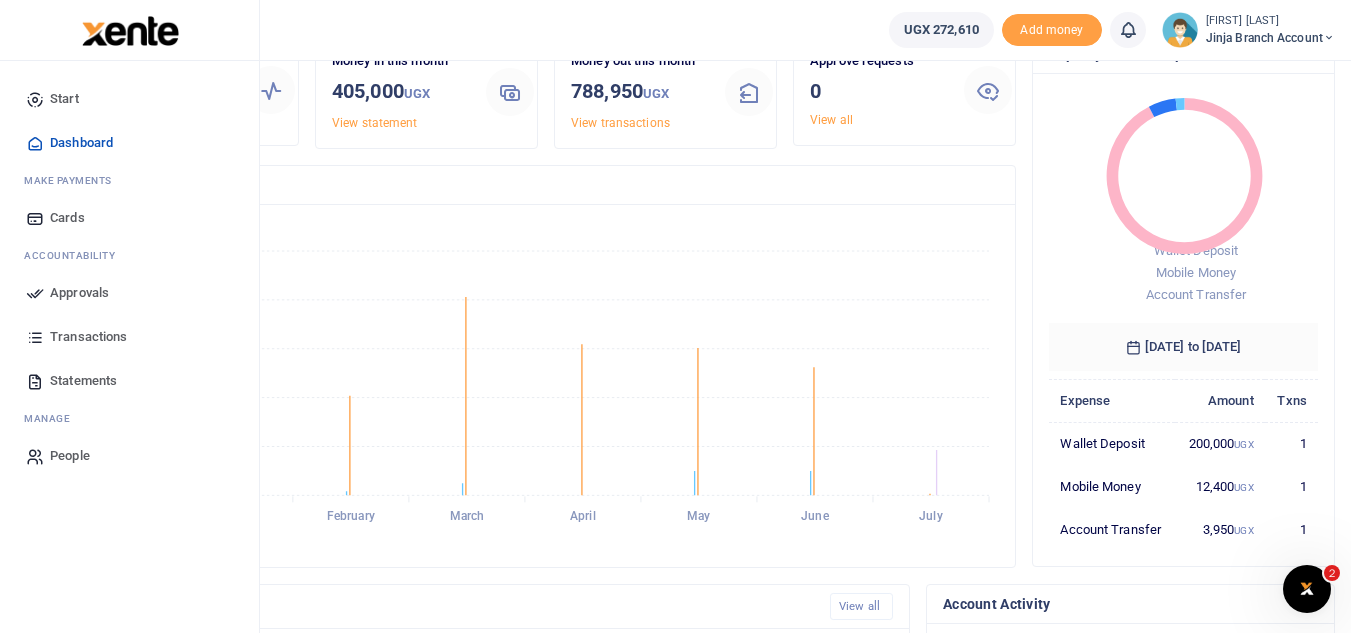 click on "Transactions" at bounding box center [88, 337] 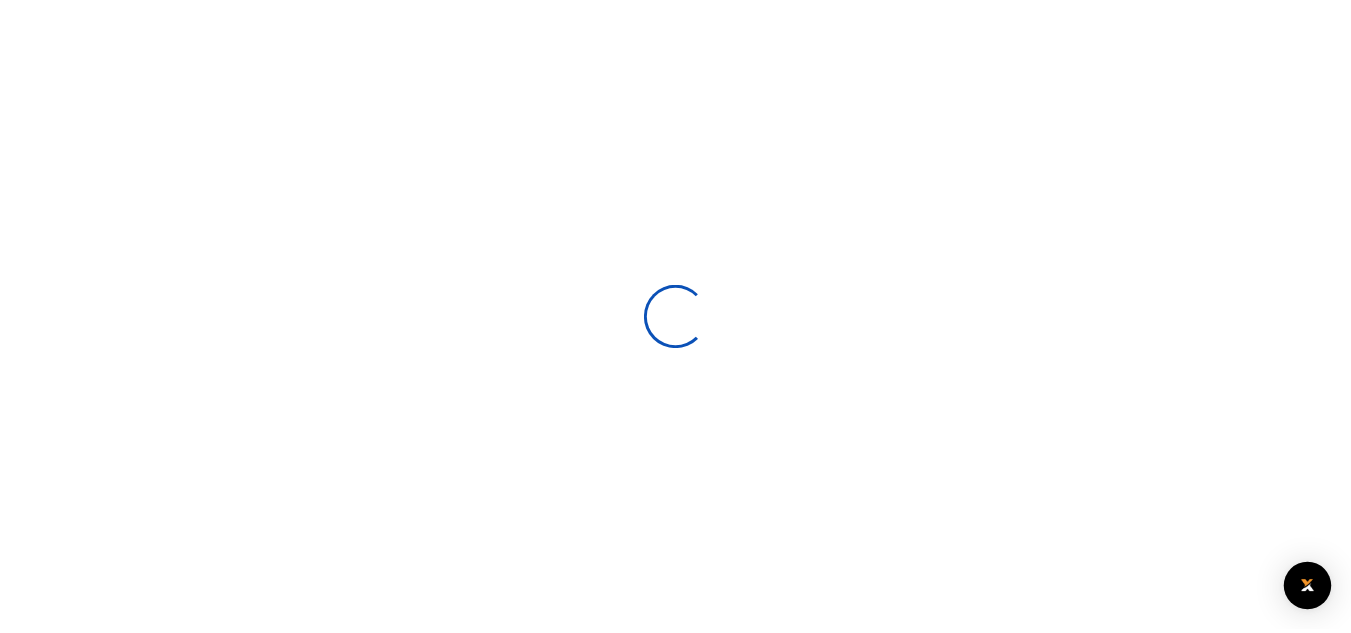 scroll, scrollTop: 0, scrollLeft: 0, axis: both 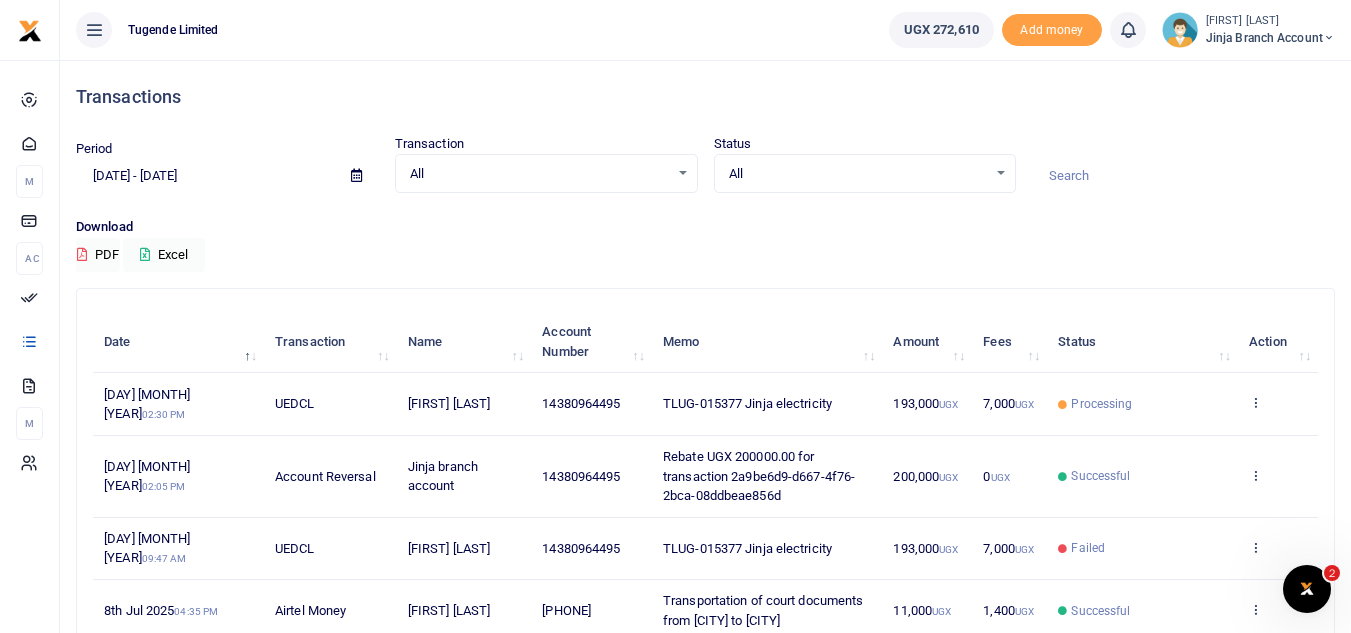 click on "Jinja branch account" at bounding box center (1270, 38) 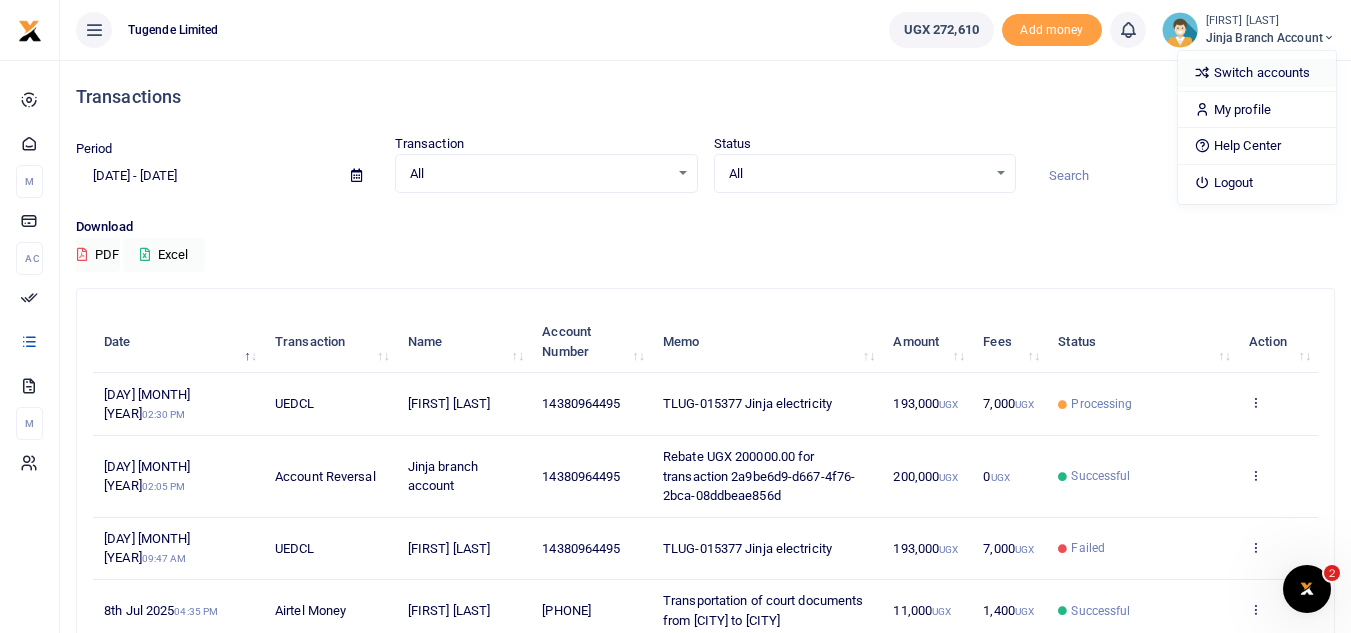 click on "Switch accounts" at bounding box center (1257, 73) 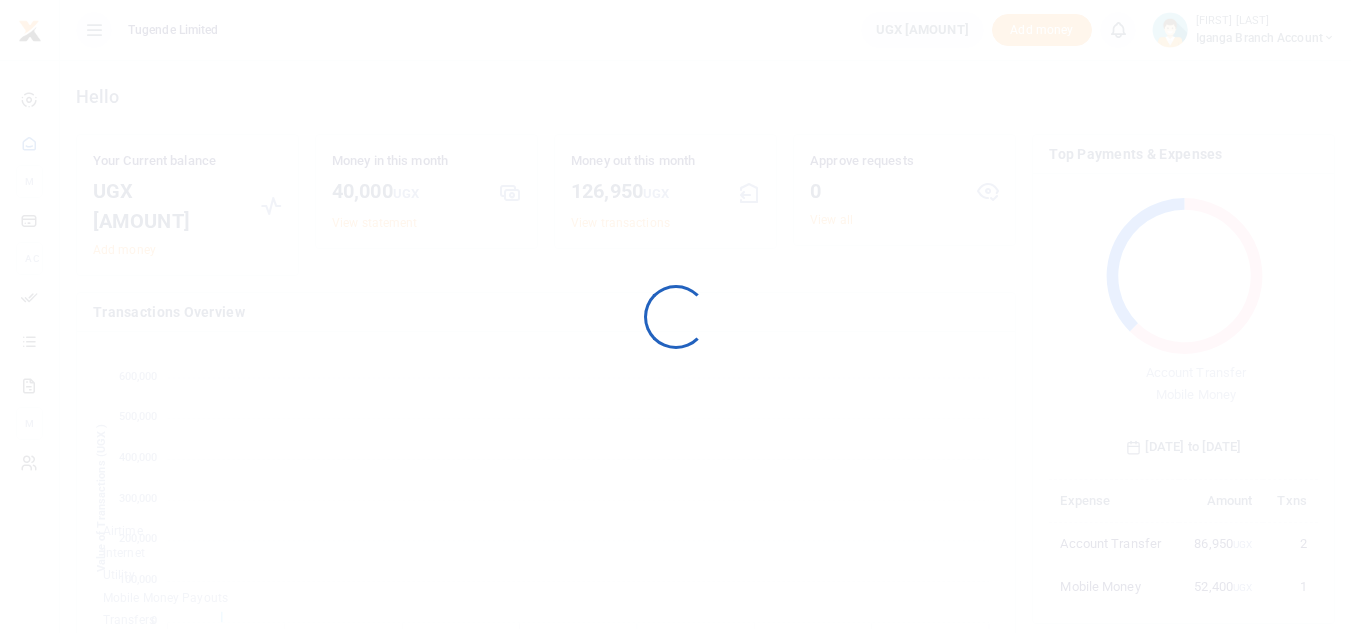 scroll, scrollTop: 0, scrollLeft: 0, axis: both 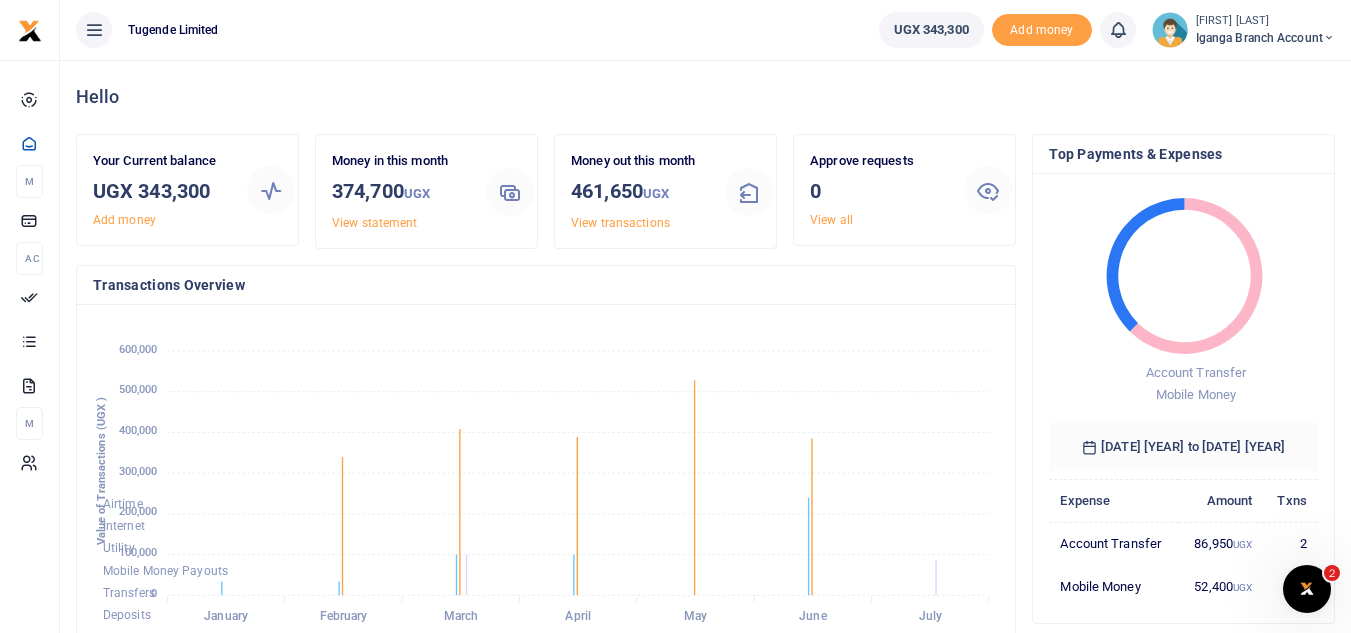 click on "[FIRST] [LAST]" at bounding box center [1265, 21] 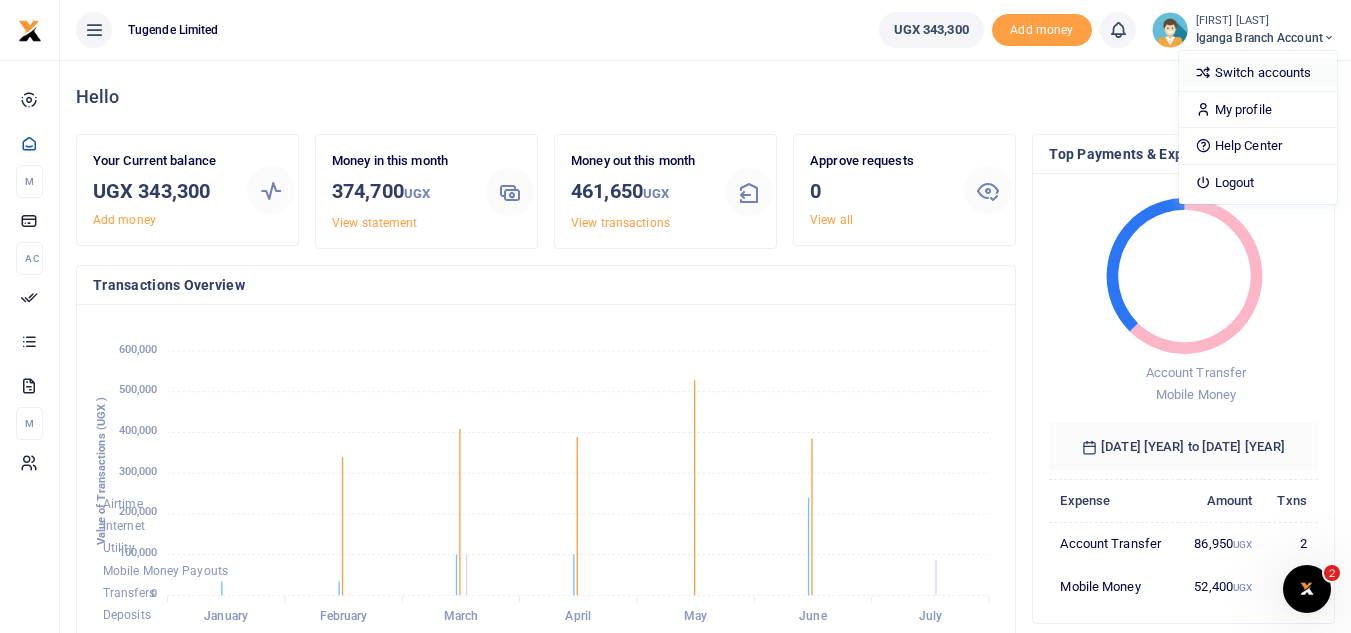 click on "Switch accounts" at bounding box center (1258, 73) 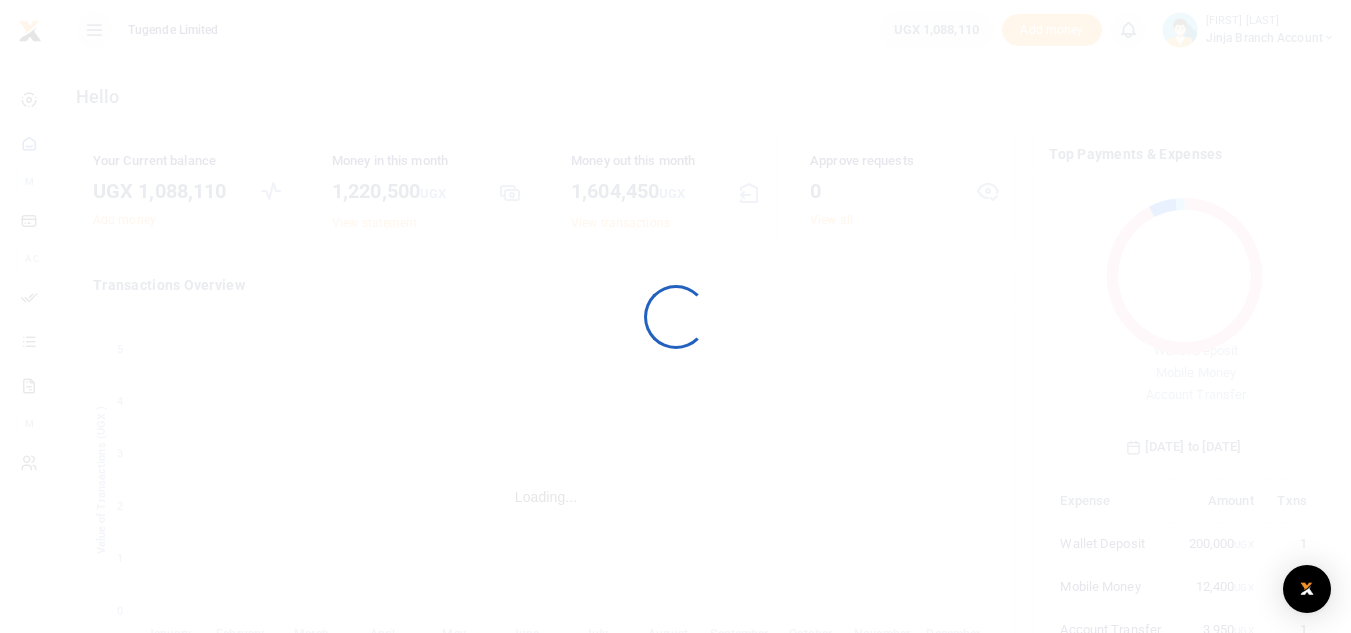 scroll, scrollTop: 0, scrollLeft: 0, axis: both 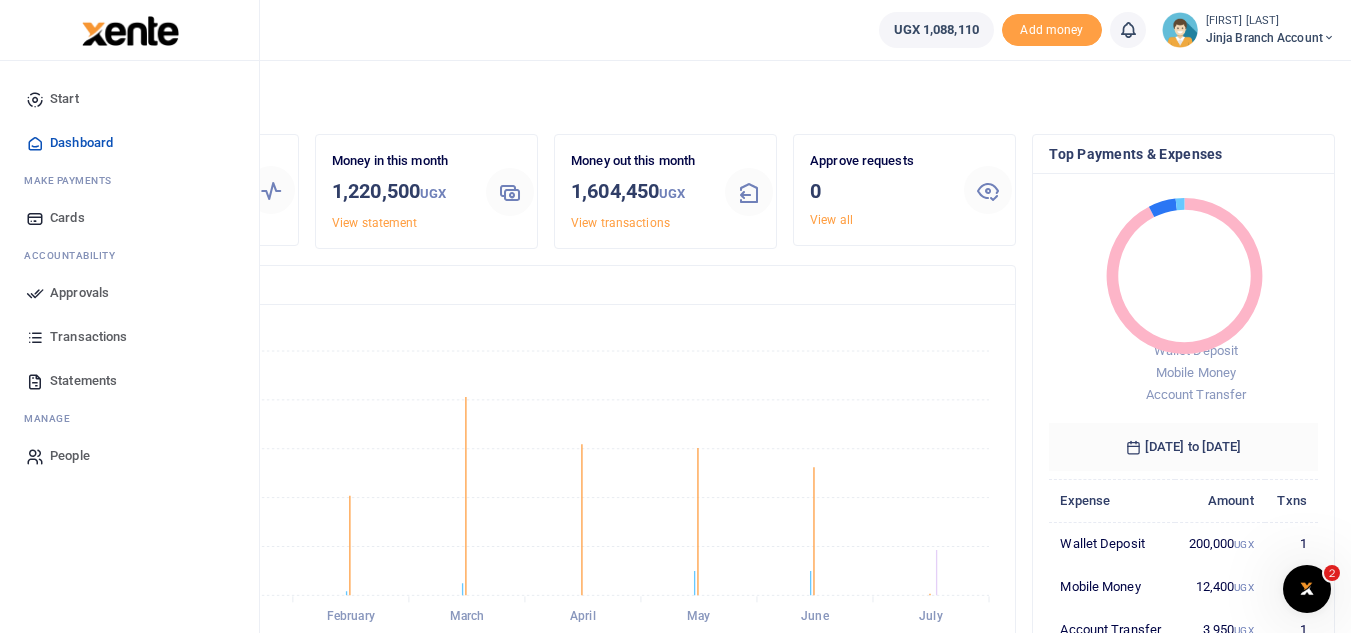 click on "Transactions" at bounding box center (88, 337) 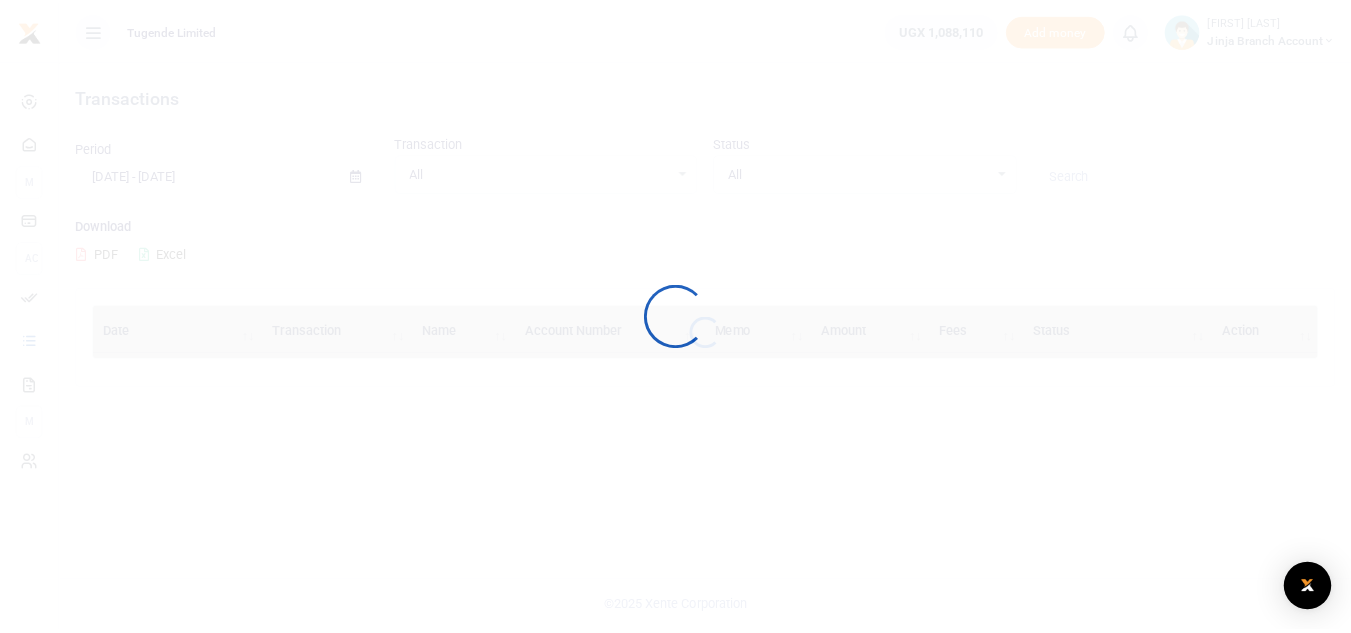 scroll, scrollTop: 0, scrollLeft: 0, axis: both 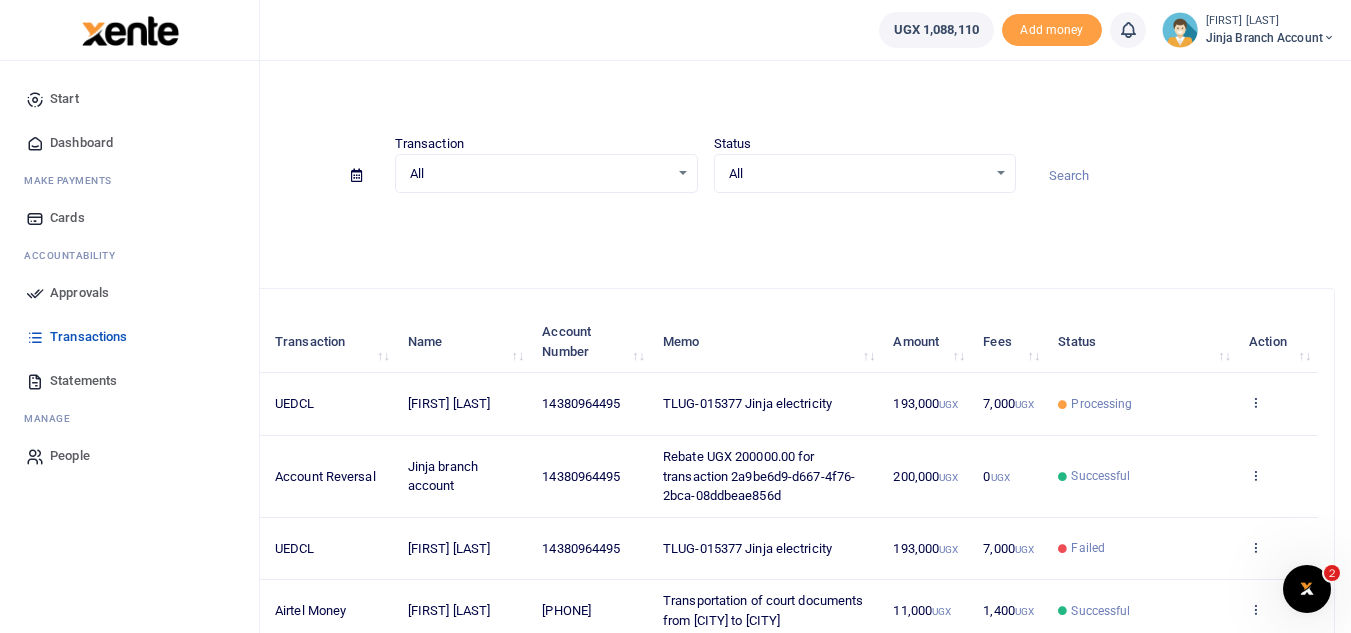 click on "Dashboard" at bounding box center (81, 143) 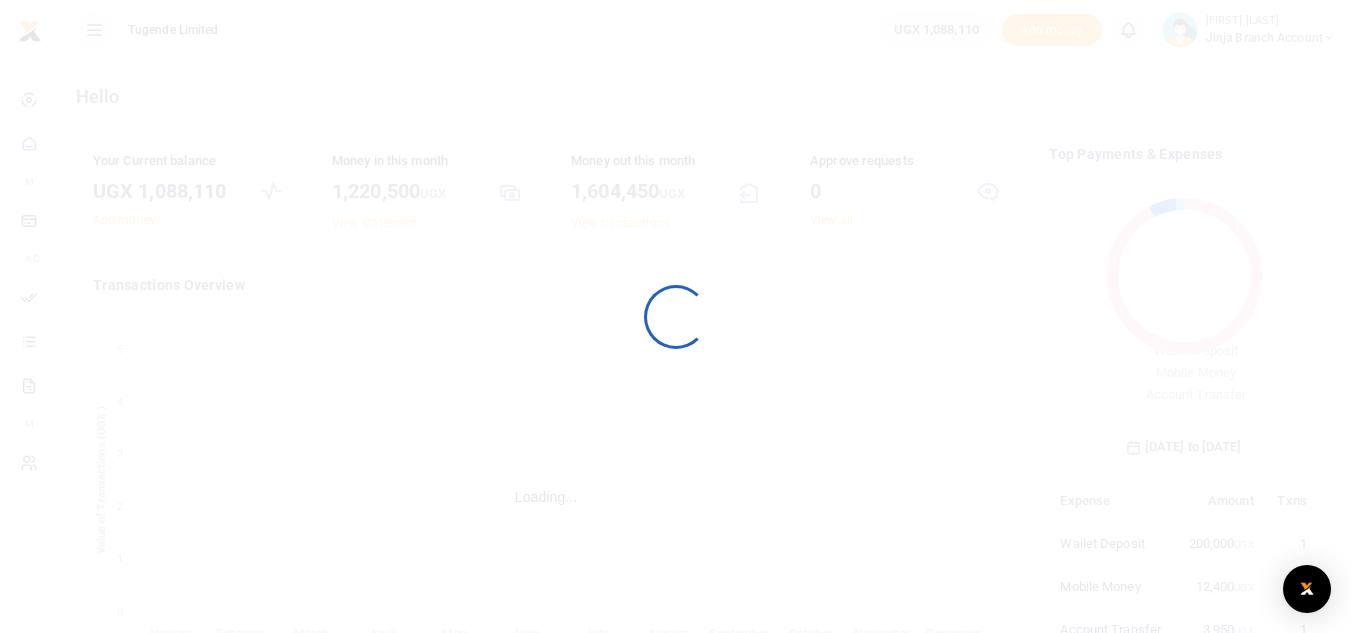scroll, scrollTop: 0, scrollLeft: 0, axis: both 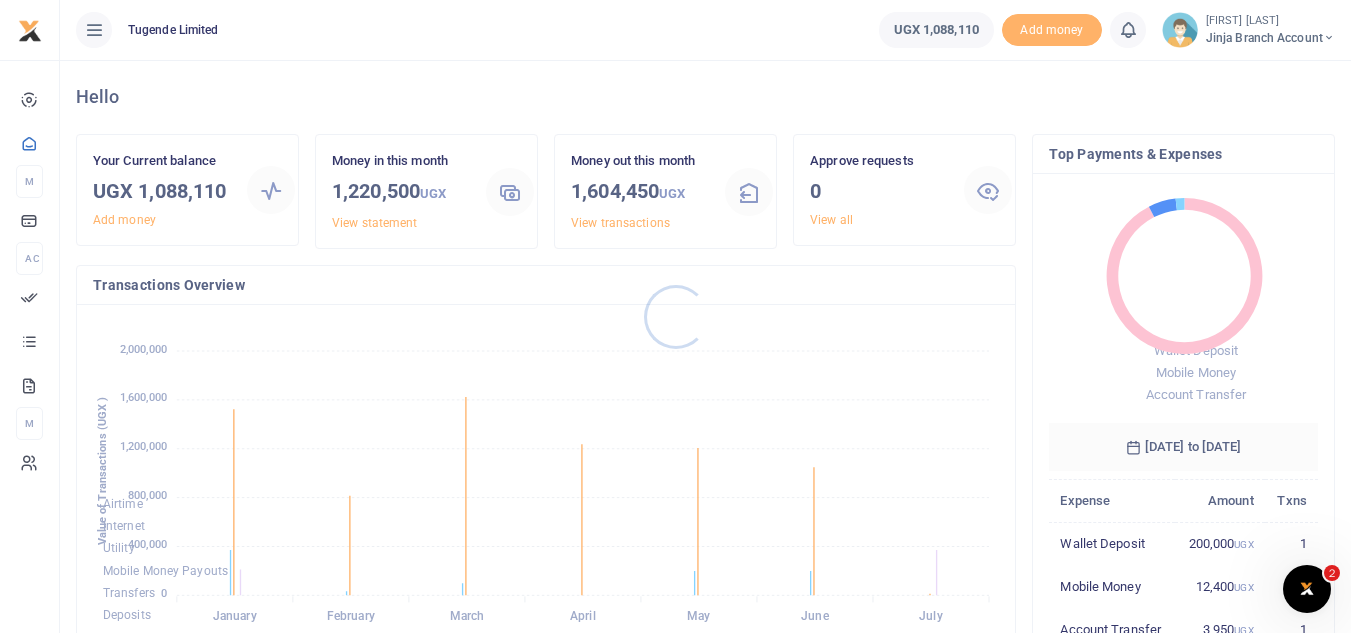 click at bounding box center [675, 316] 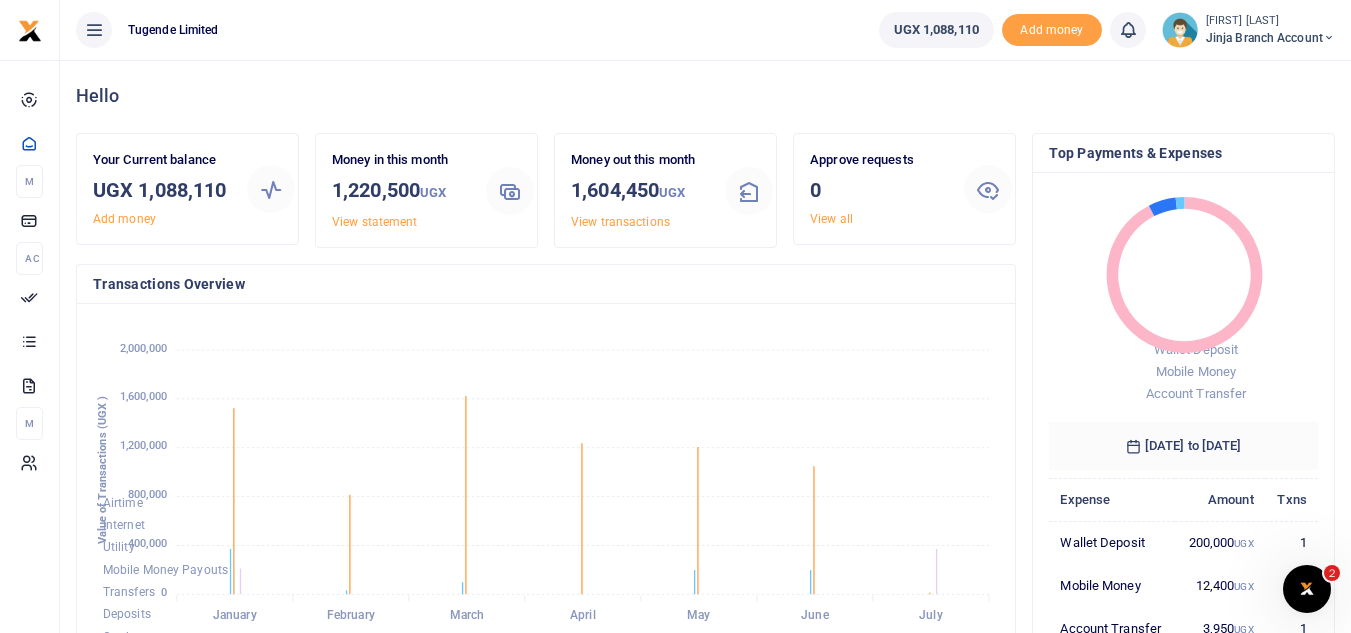 scroll, scrollTop: 0, scrollLeft: 0, axis: both 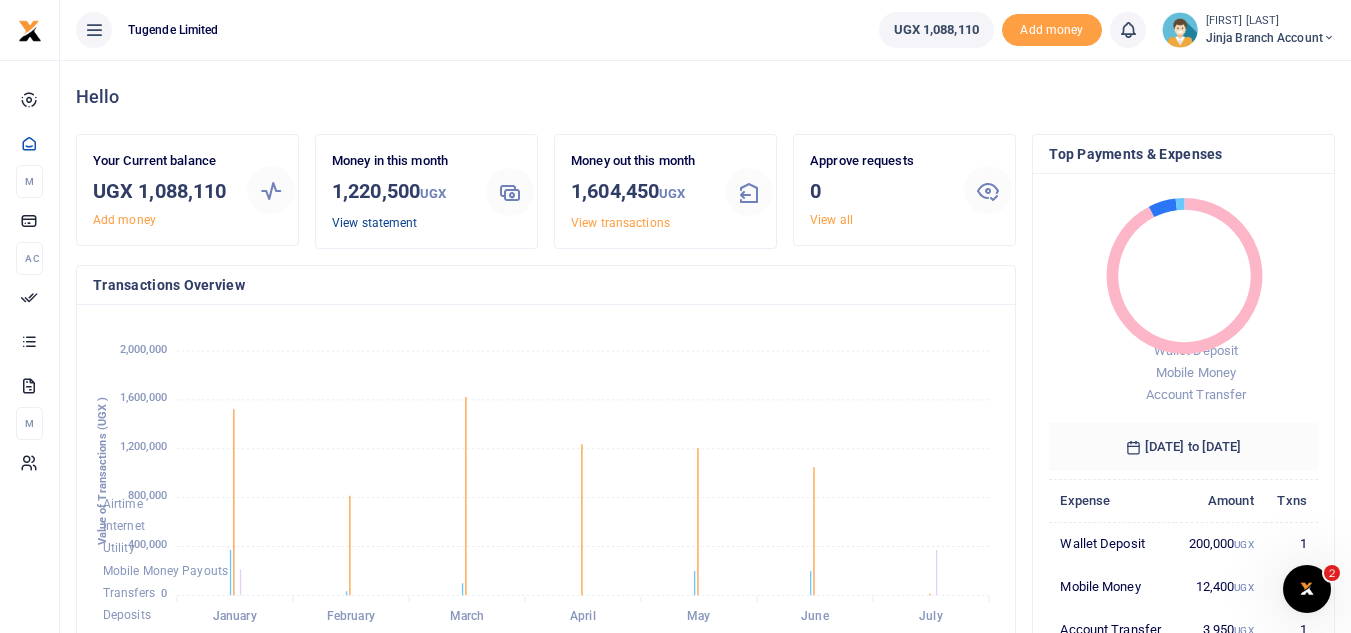 click on "View statement" at bounding box center [374, 223] 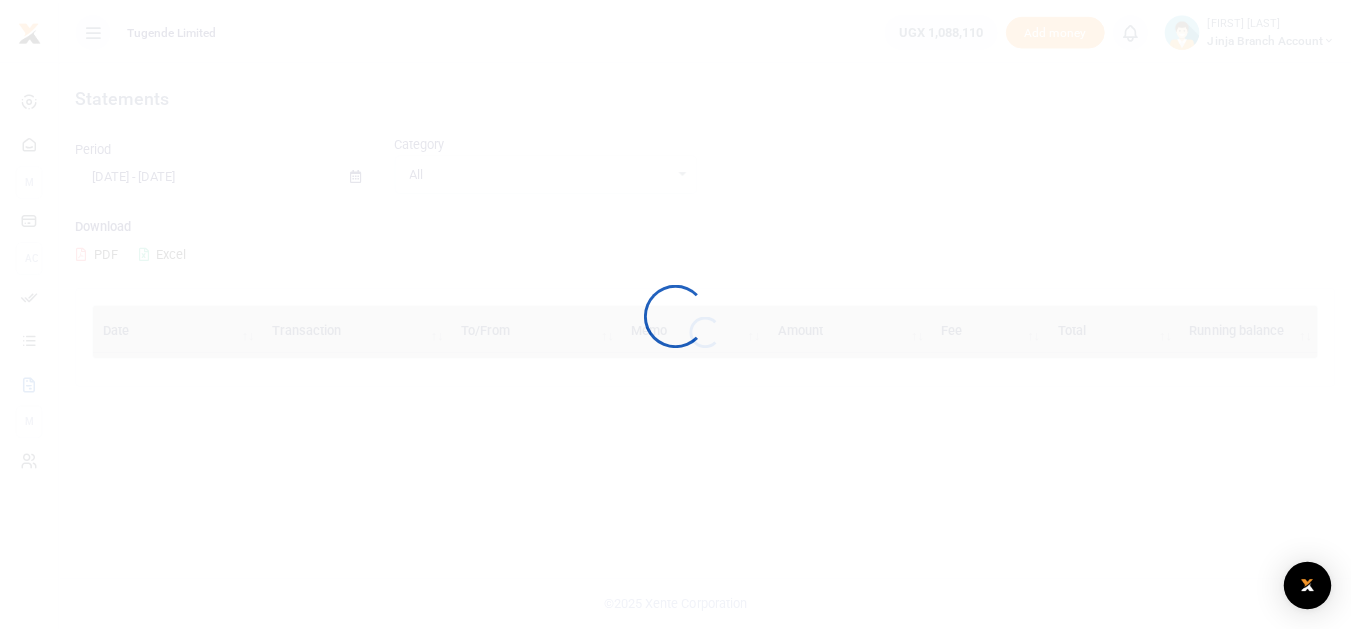 scroll, scrollTop: 0, scrollLeft: 0, axis: both 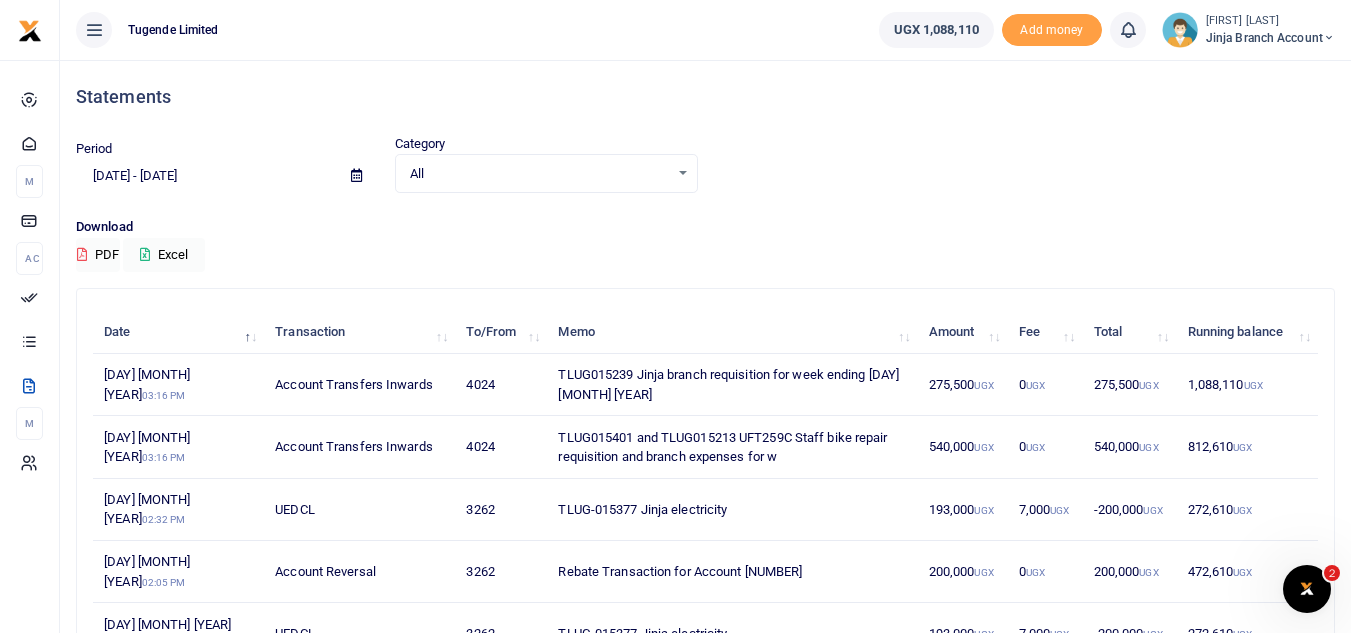 click on "Period
[DATE] - [DATE]
Category
All Select an option...
All
Credit
Debit
Transaction
All Select an option...
All
Airtime
Internet
Utilities
Invoices
Mobile Money Payout
Deposits/Topup
Card creation
Taxes
Bank to Bank Transfer" at bounding box center [705, 175] 